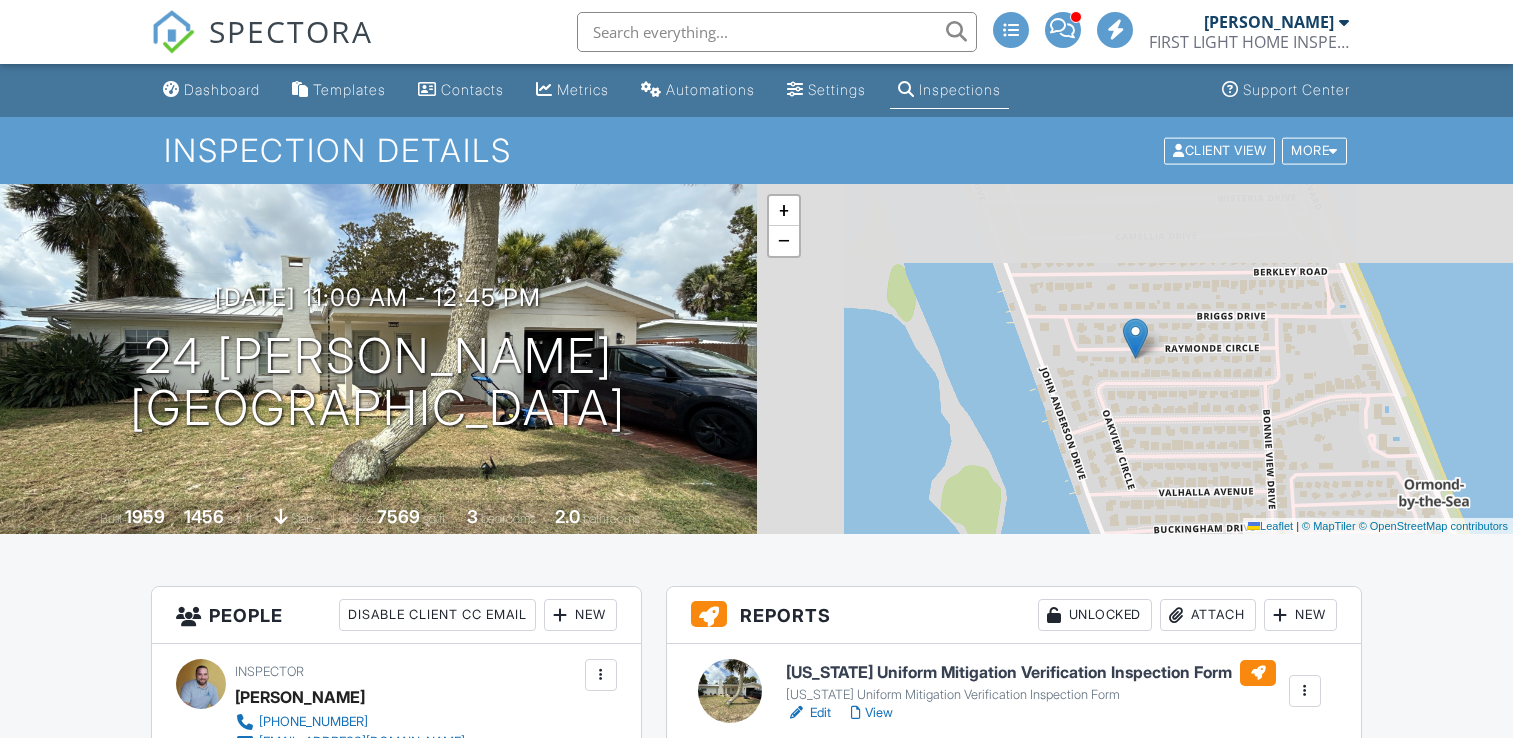 scroll, scrollTop: 0, scrollLeft: 0, axis: both 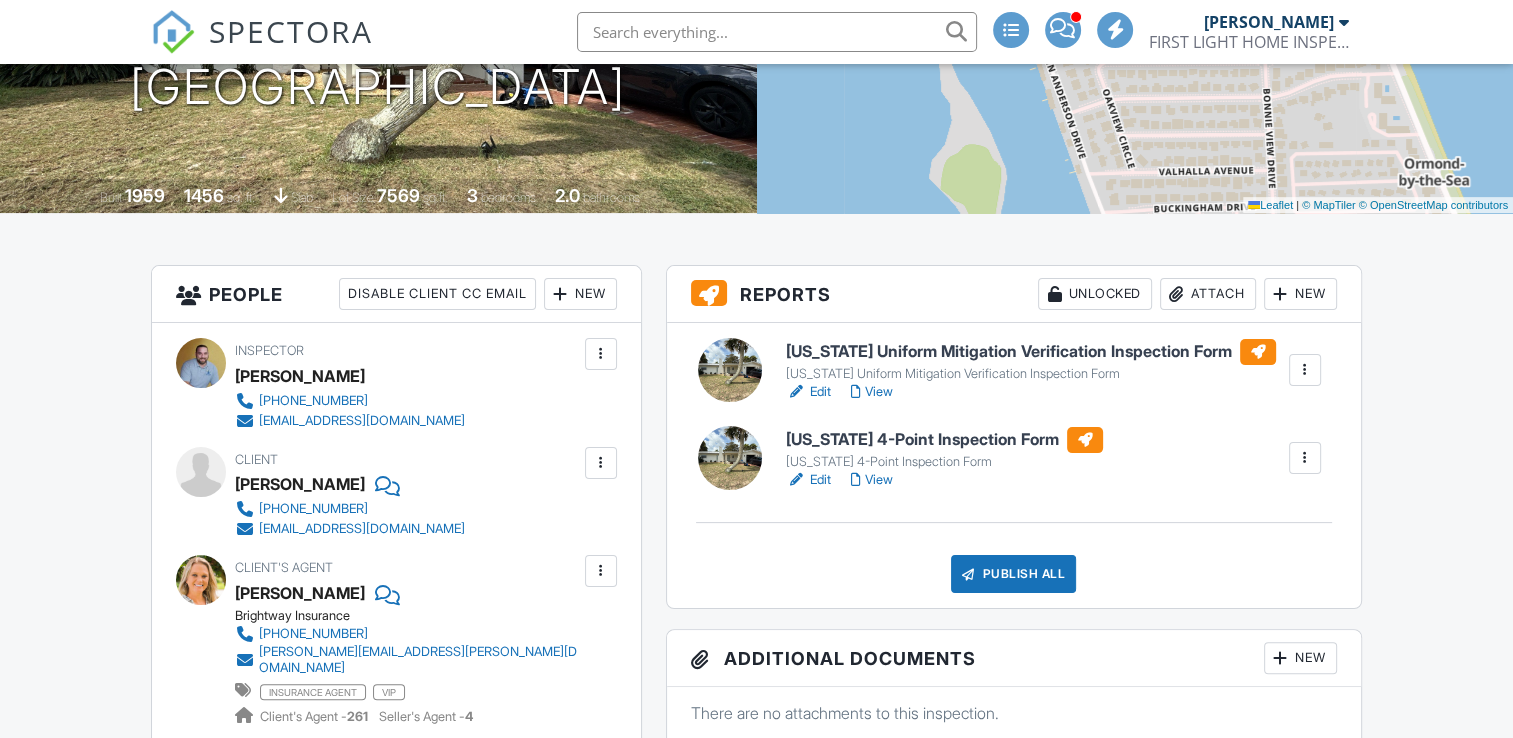 click on "Edit" at bounding box center (808, 480) 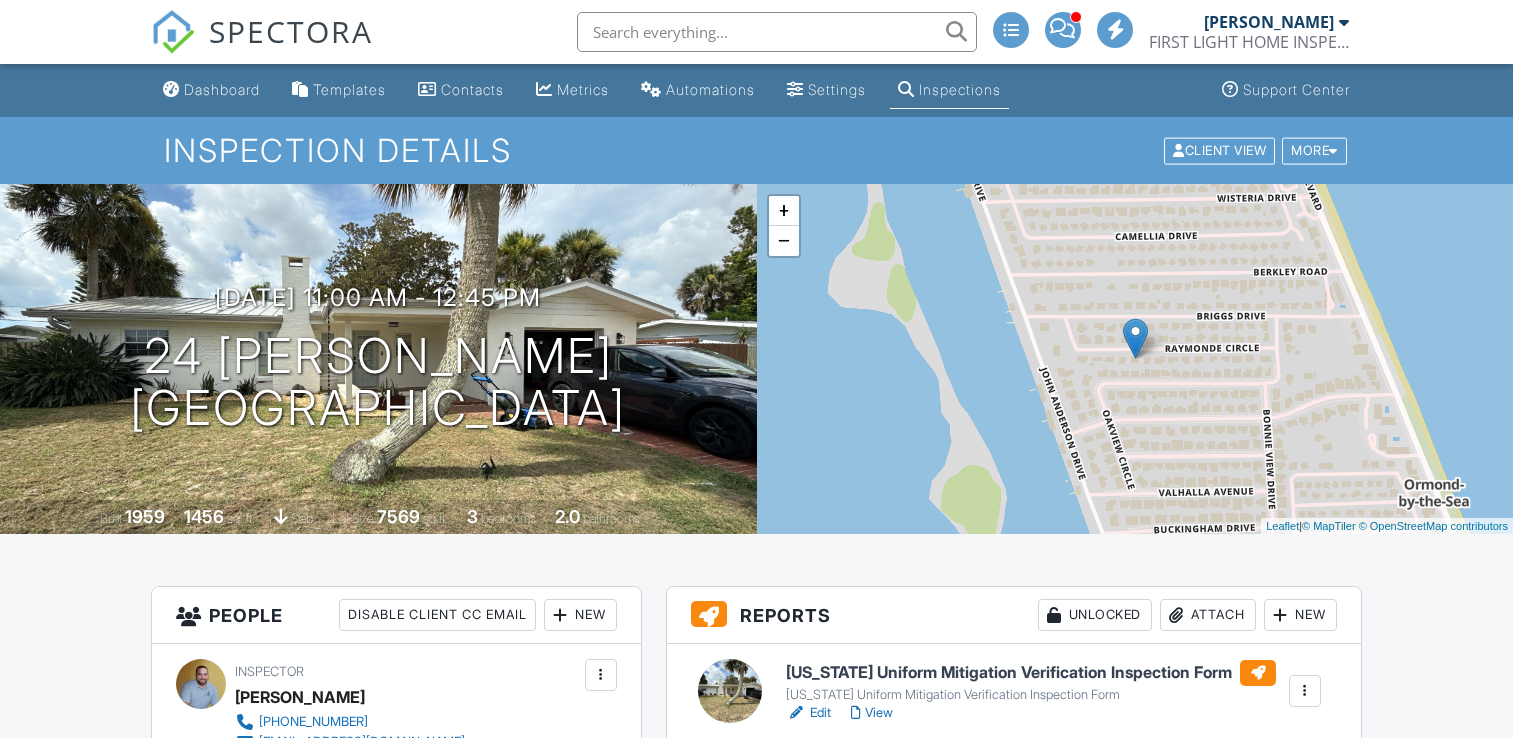 scroll, scrollTop: 0, scrollLeft: 0, axis: both 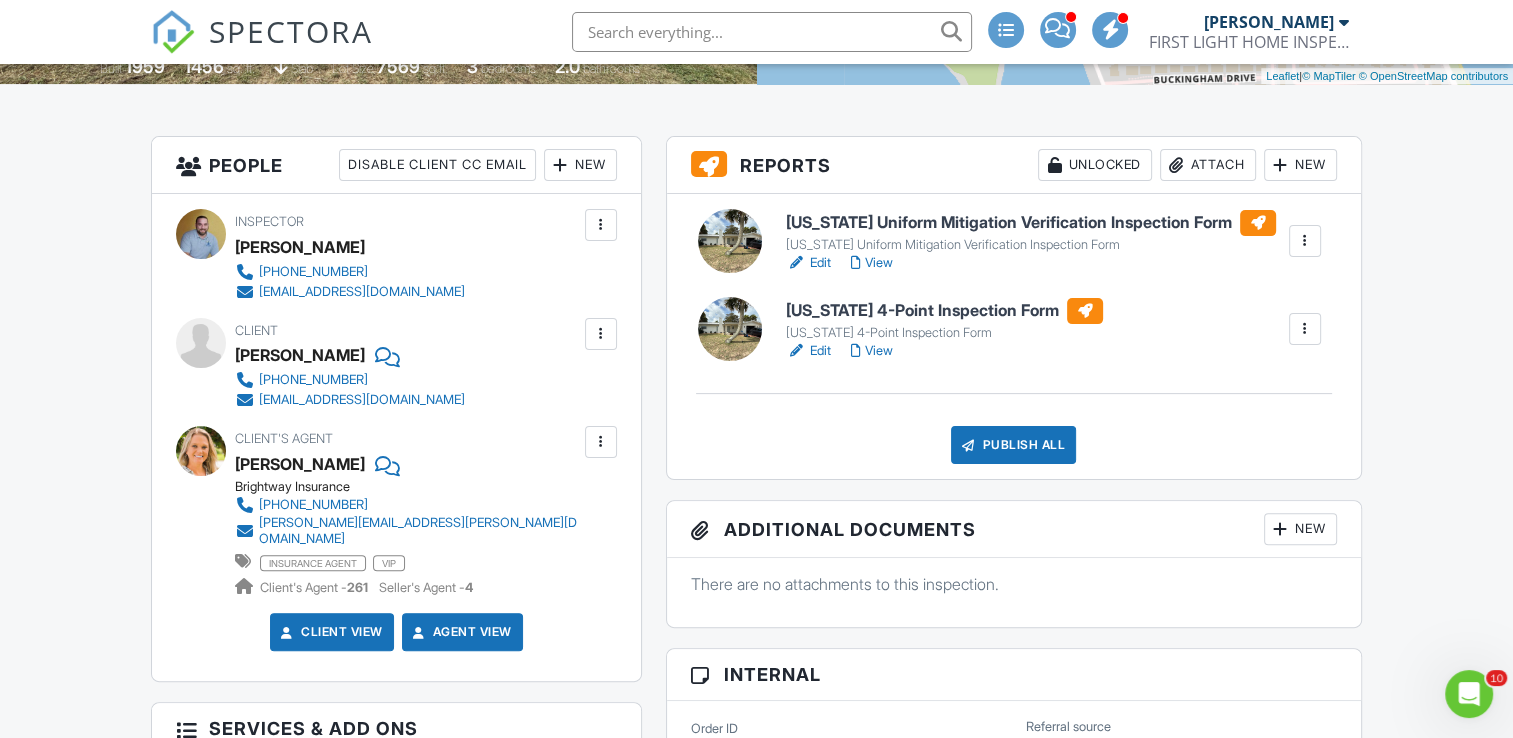 click on "View" at bounding box center (872, 263) 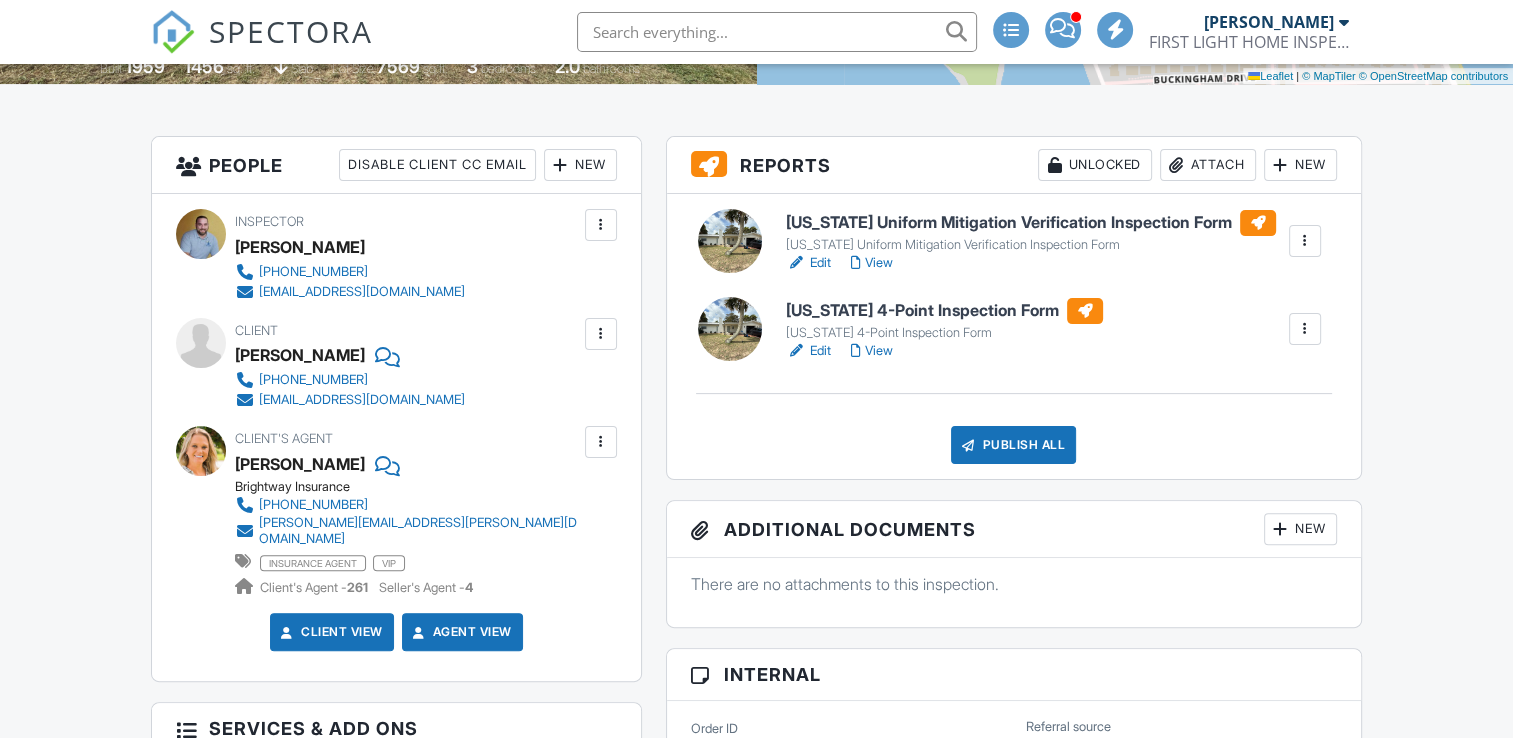 scroll, scrollTop: 450, scrollLeft: 0, axis: vertical 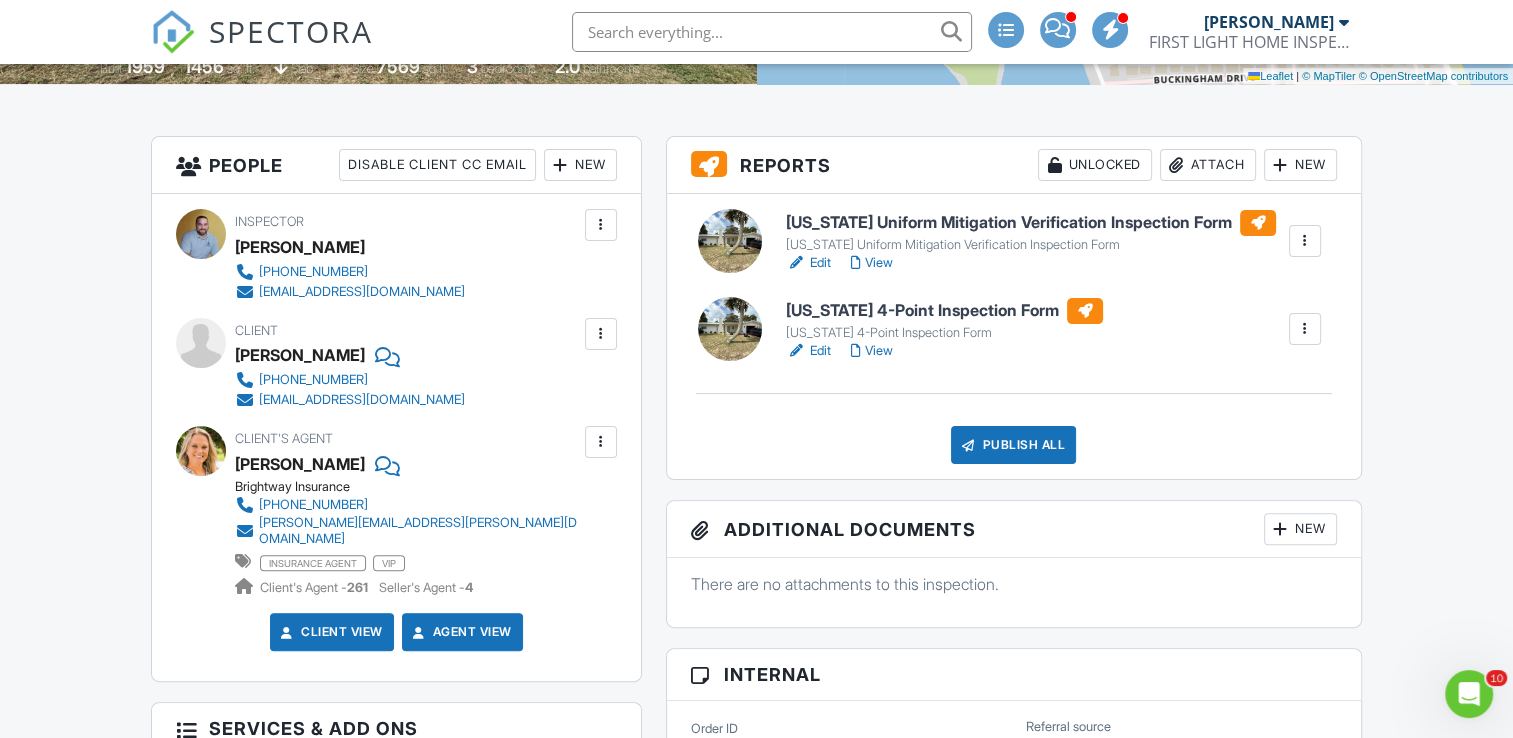 click on "View" at bounding box center [872, 263] 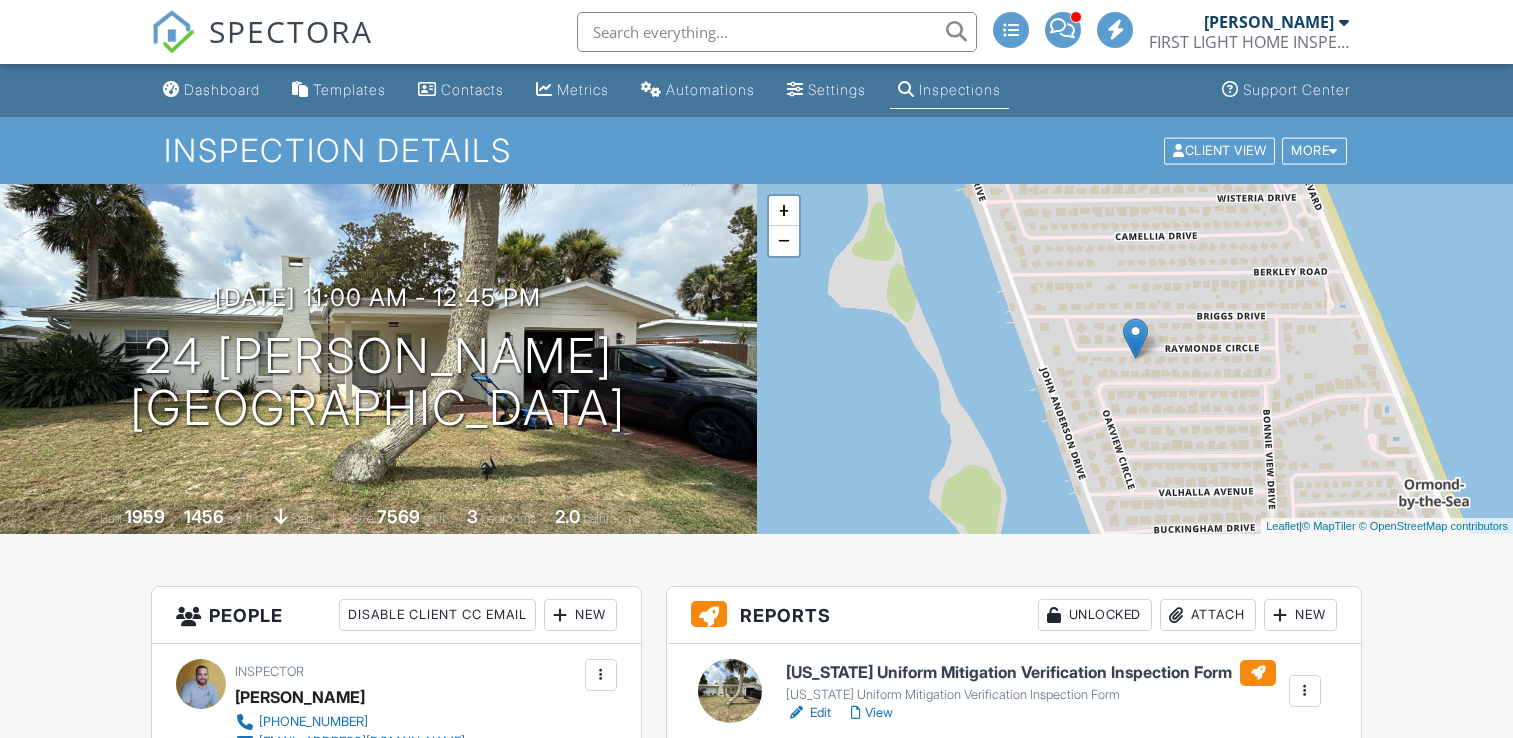 click on "View" at bounding box center (872, 801) 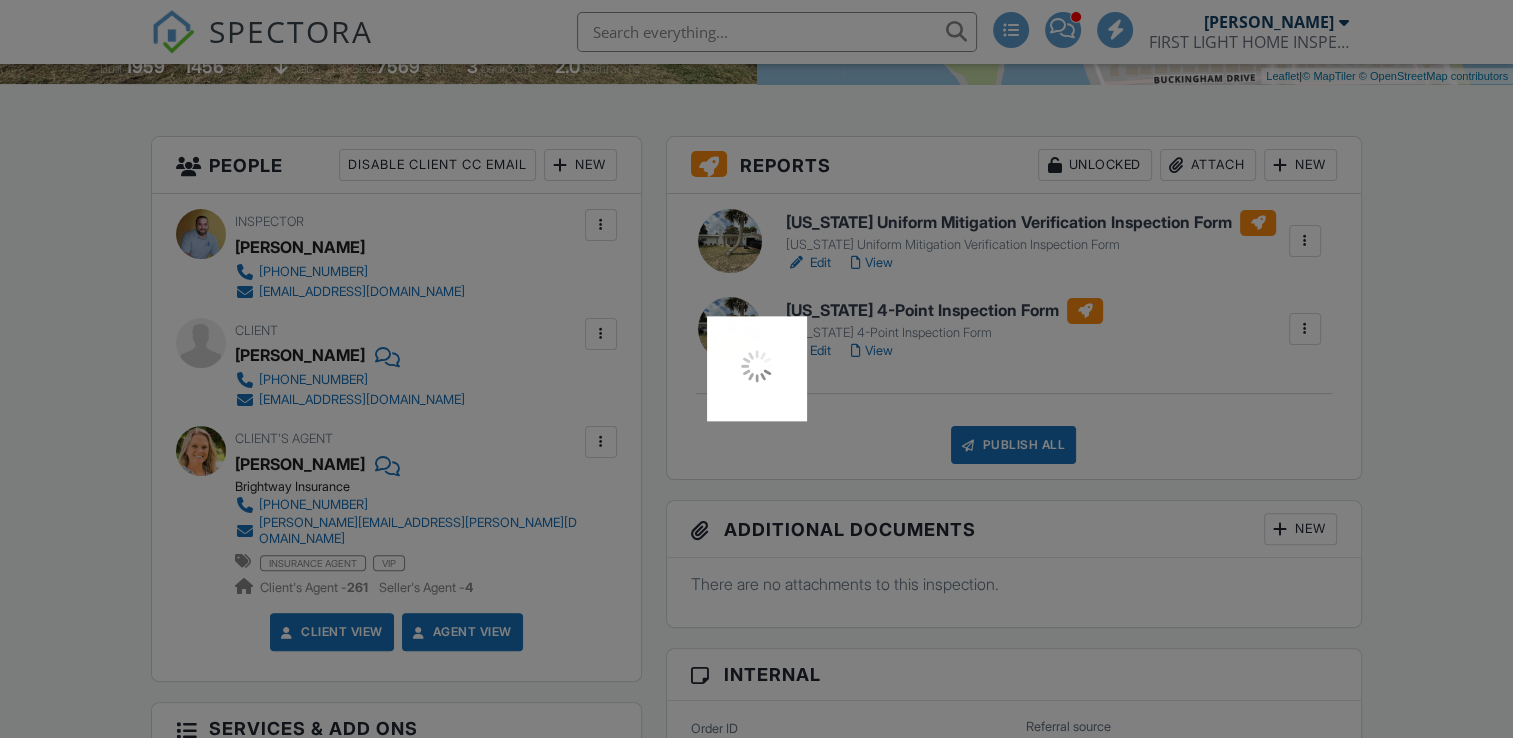 scroll, scrollTop: 450, scrollLeft: 0, axis: vertical 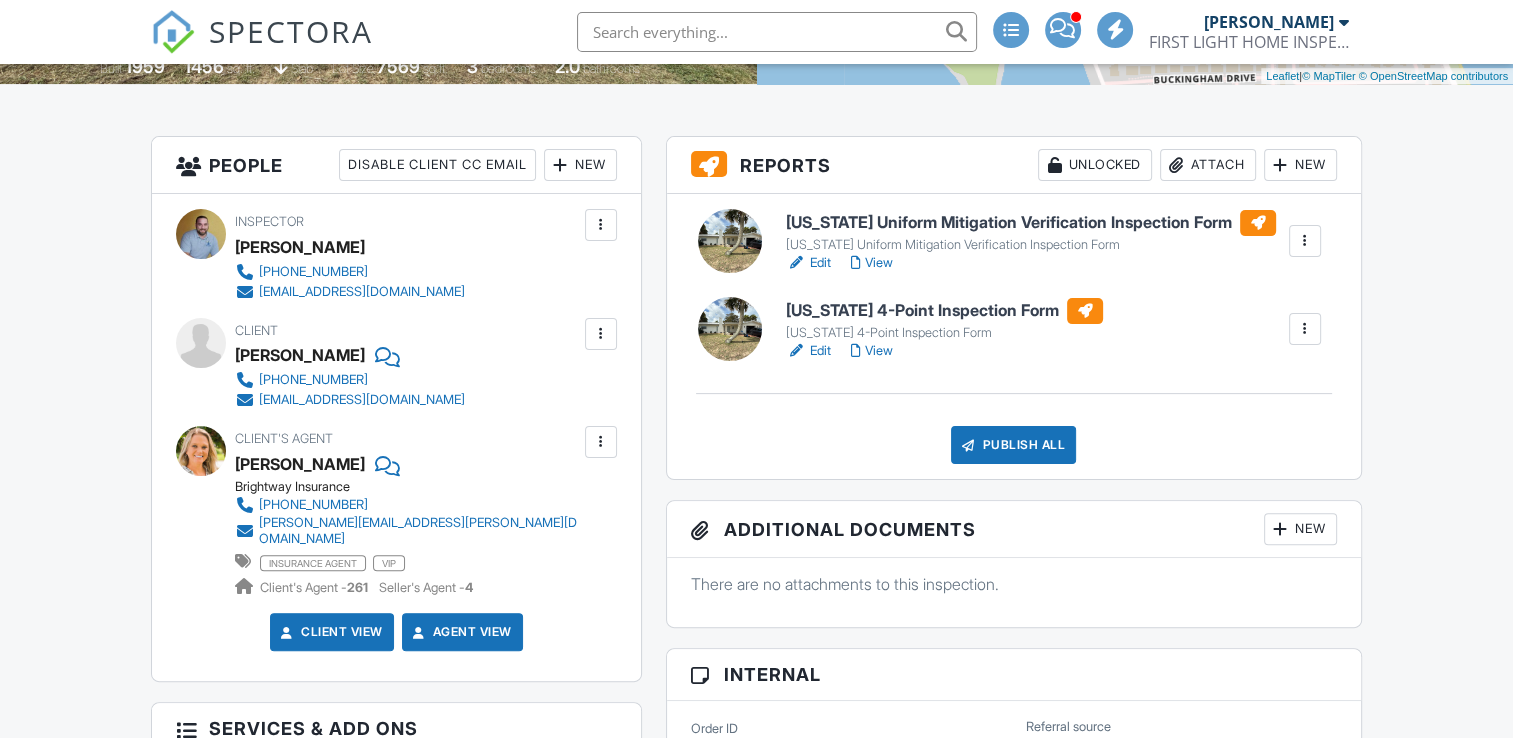 click on "Edit" at bounding box center [808, 351] 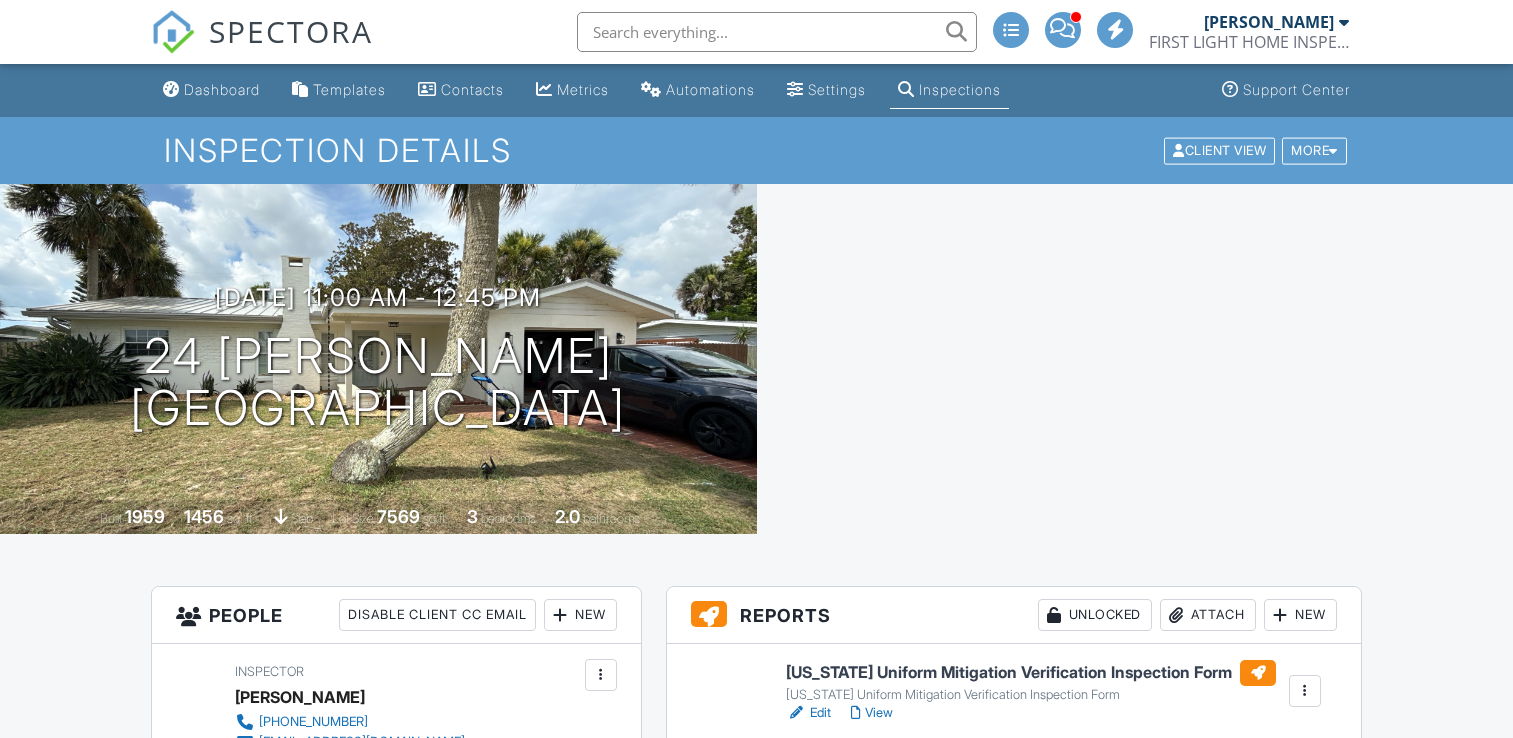 scroll, scrollTop: 0, scrollLeft: 0, axis: both 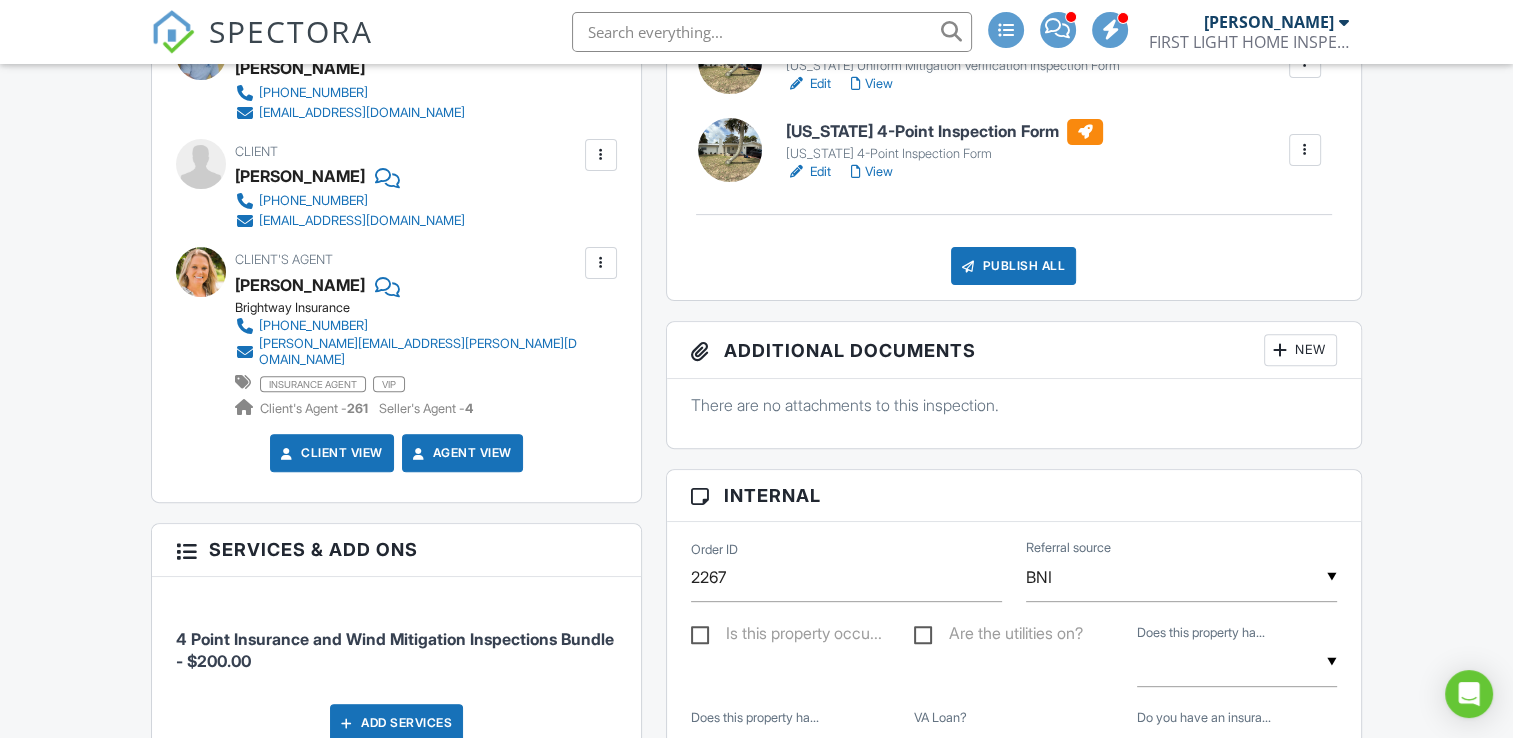 click on "Publish All" at bounding box center (1013, 266) 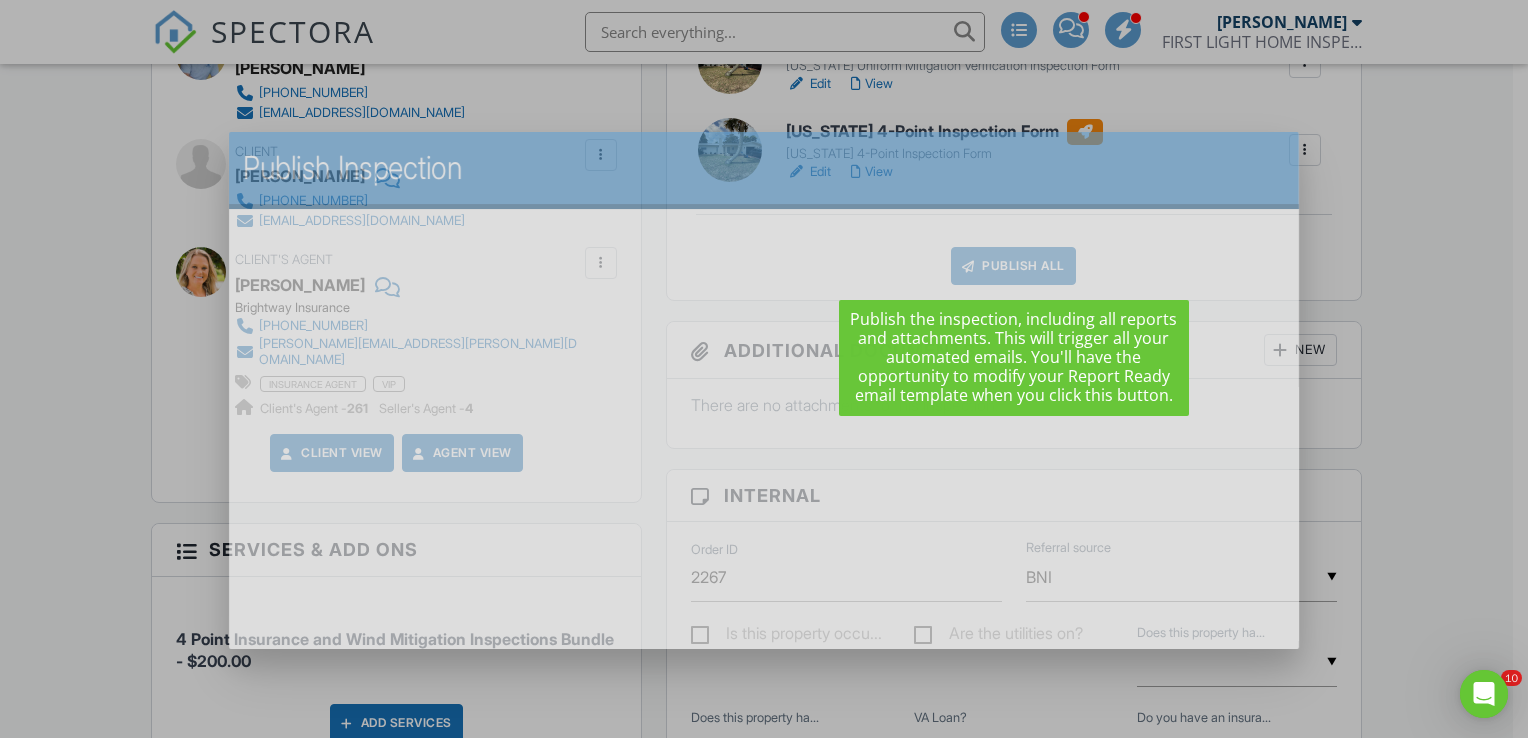 scroll, scrollTop: 0, scrollLeft: 0, axis: both 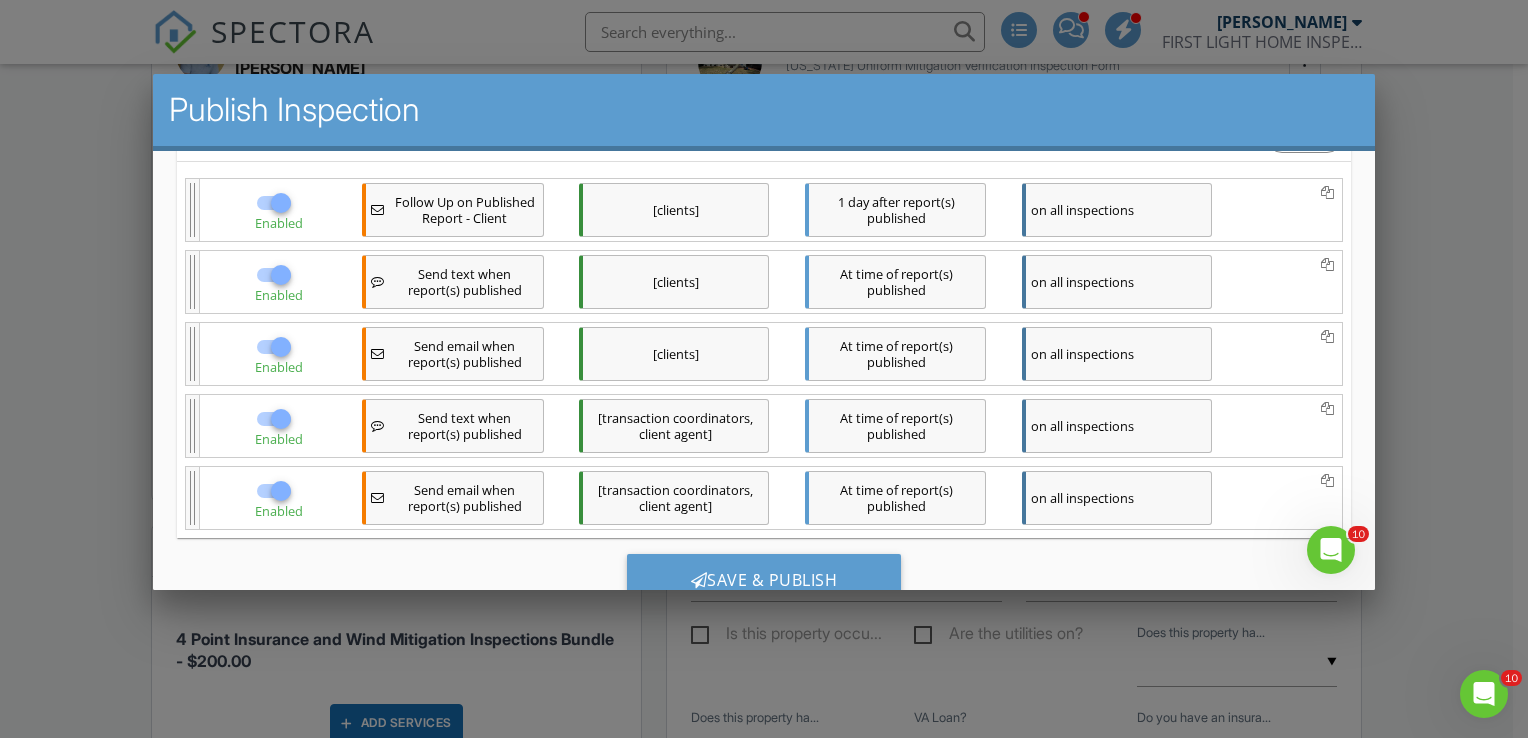 click at bounding box center (280, 202) 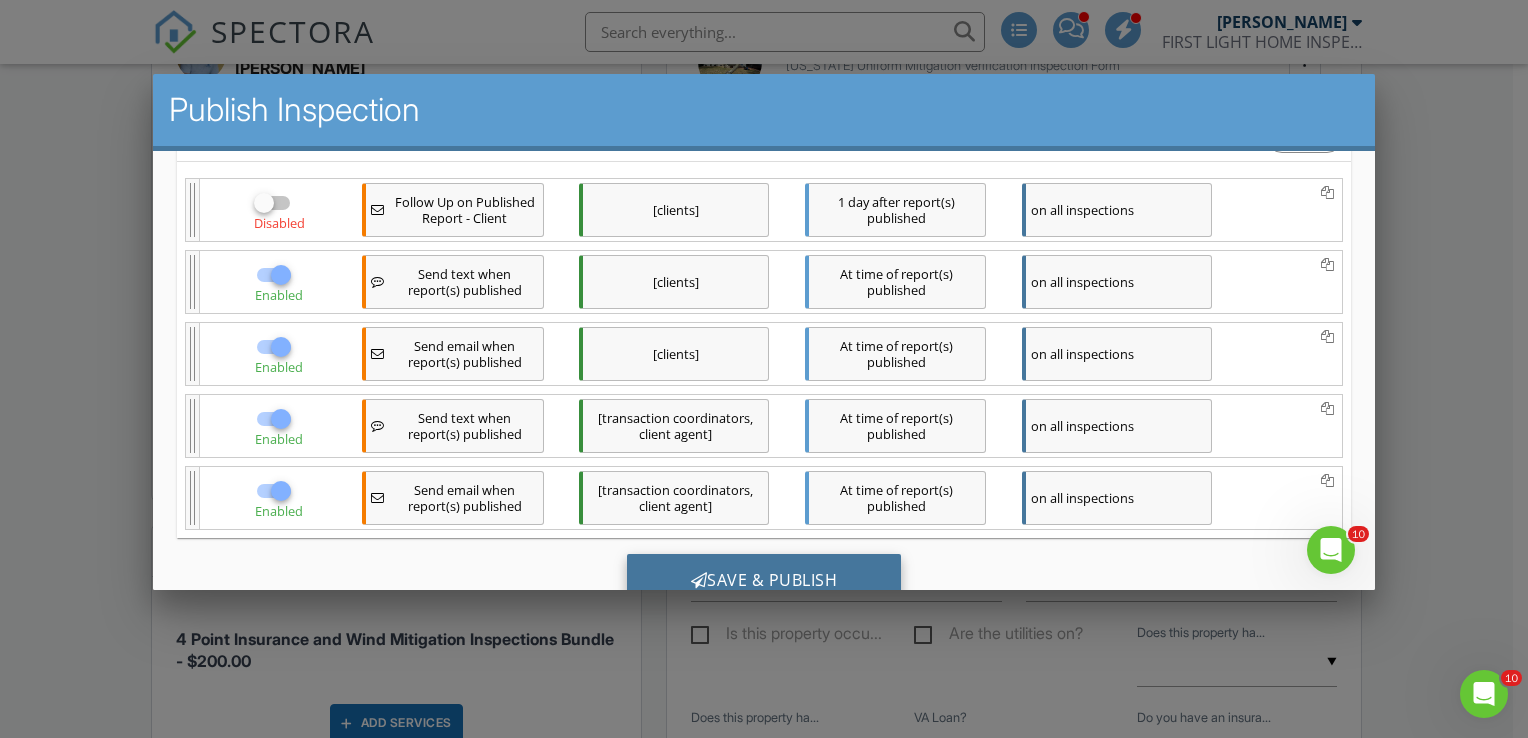 click on "Save & Publish" at bounding box center (763, 580) 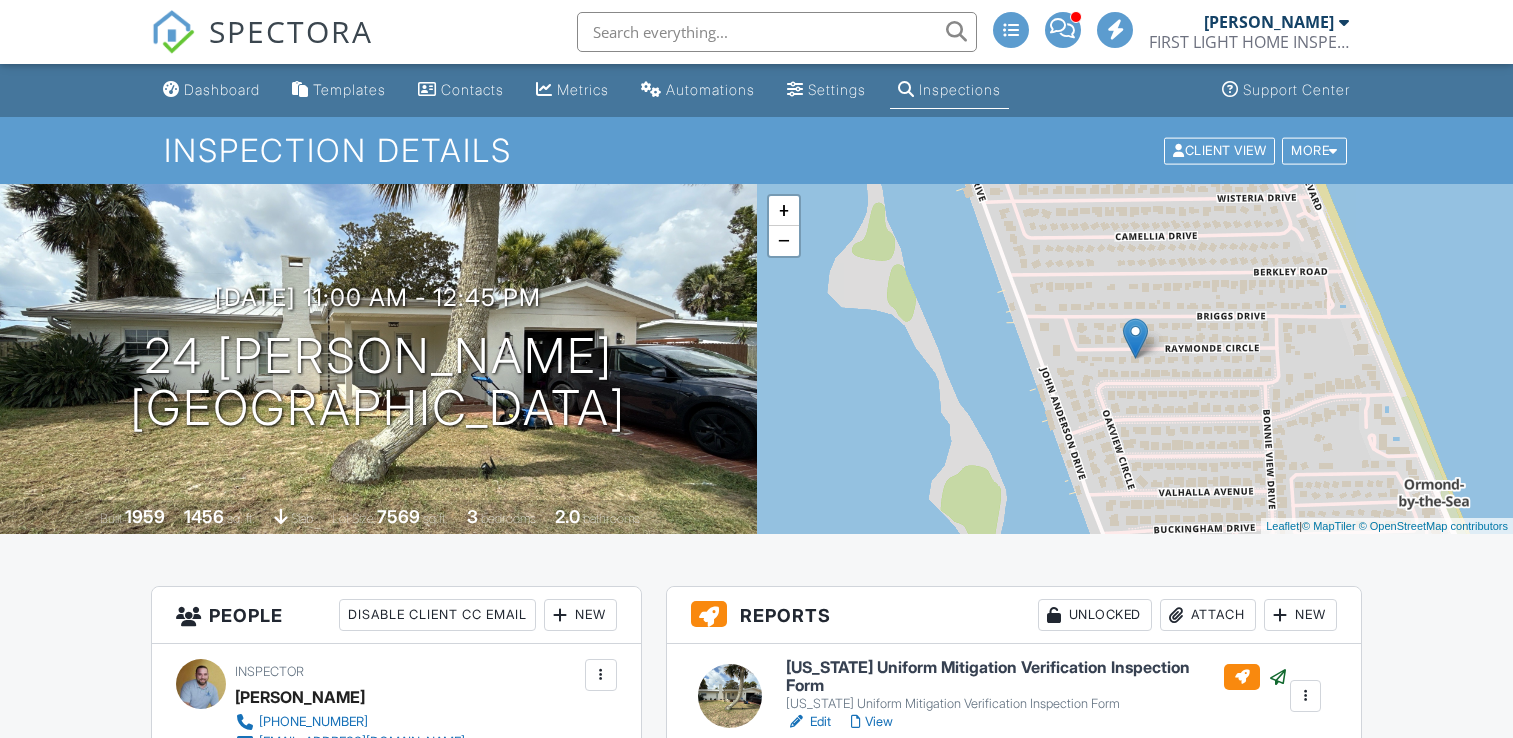 scroll, scrollTop: 0, scrollLeft: 0, axis: both 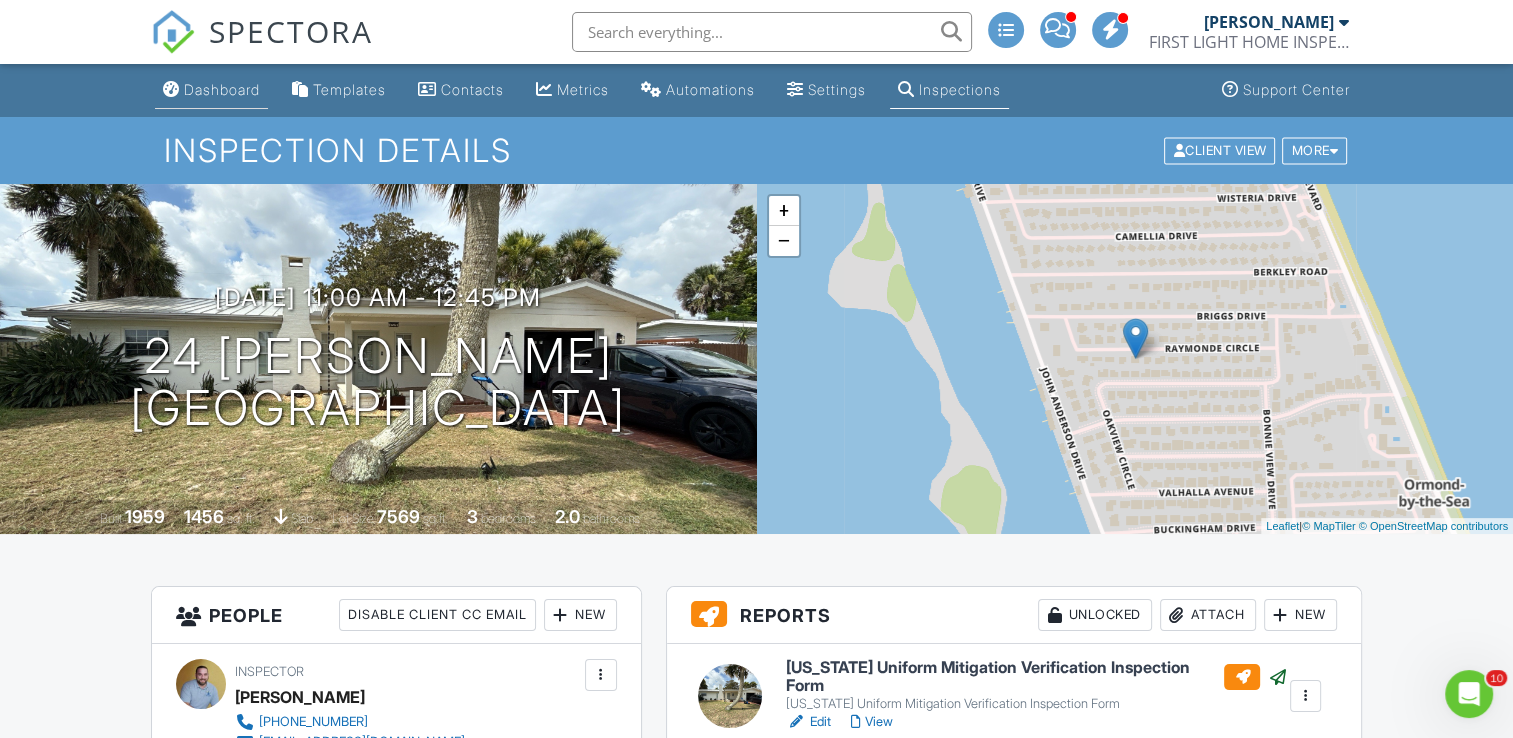 click on "Dashboard" at bounding box center [222, 89] 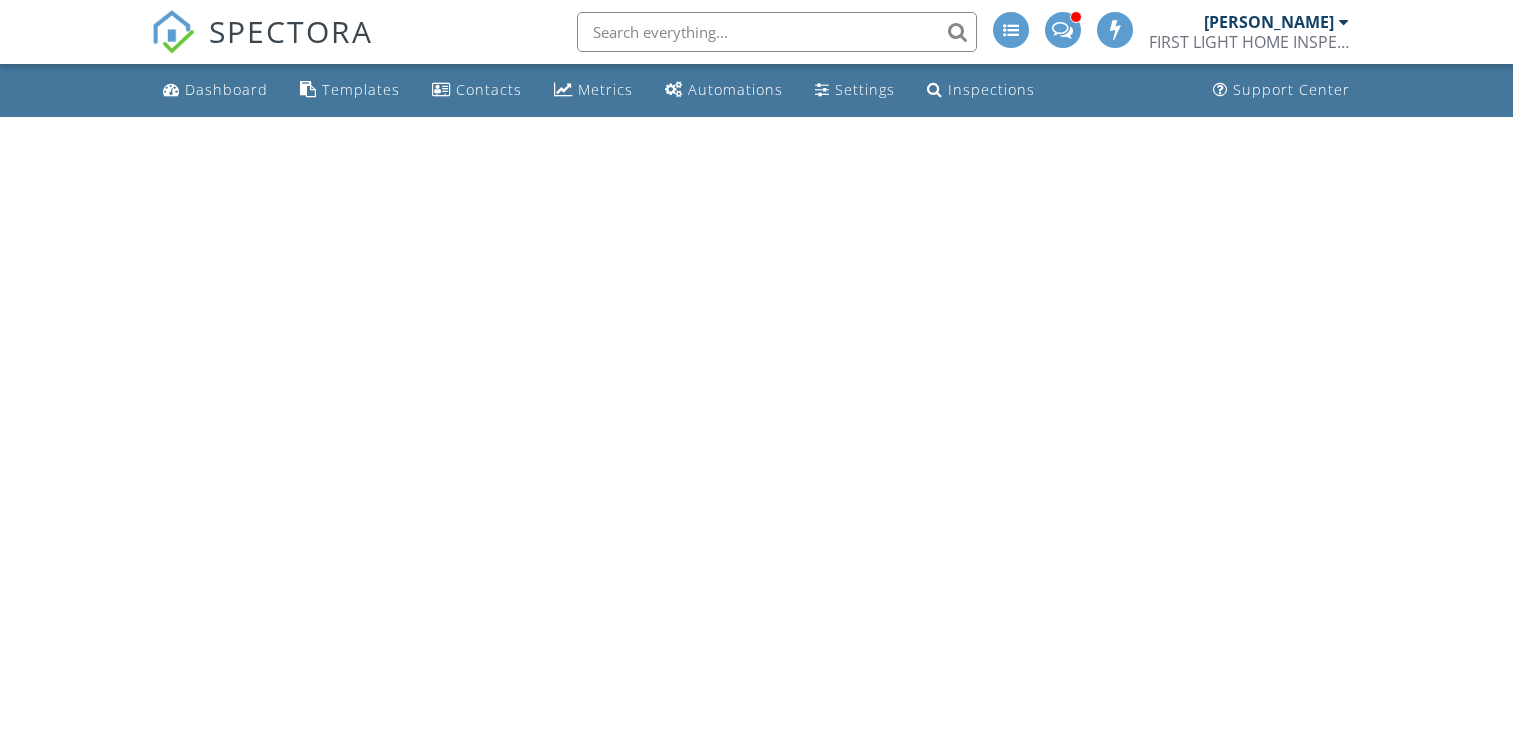 scroll, scrollTop: 0, scrollLeft: 0, axis: both 